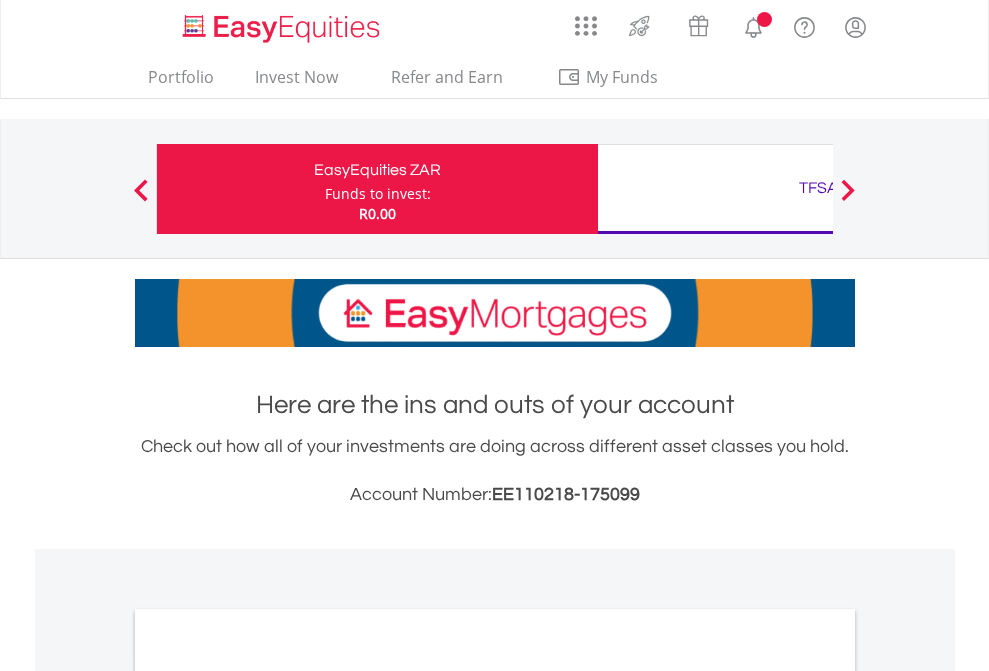 scroll, scrollTop: 0, scrollLeft: 0, axis: both 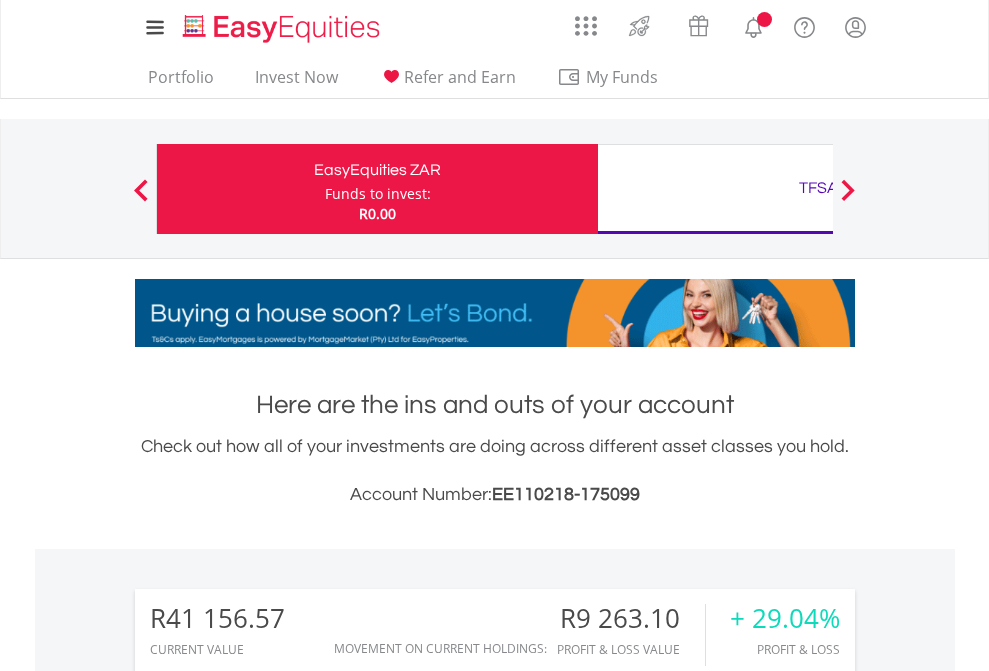 click on "Funds to invest:" at bounding box center [378, 194] 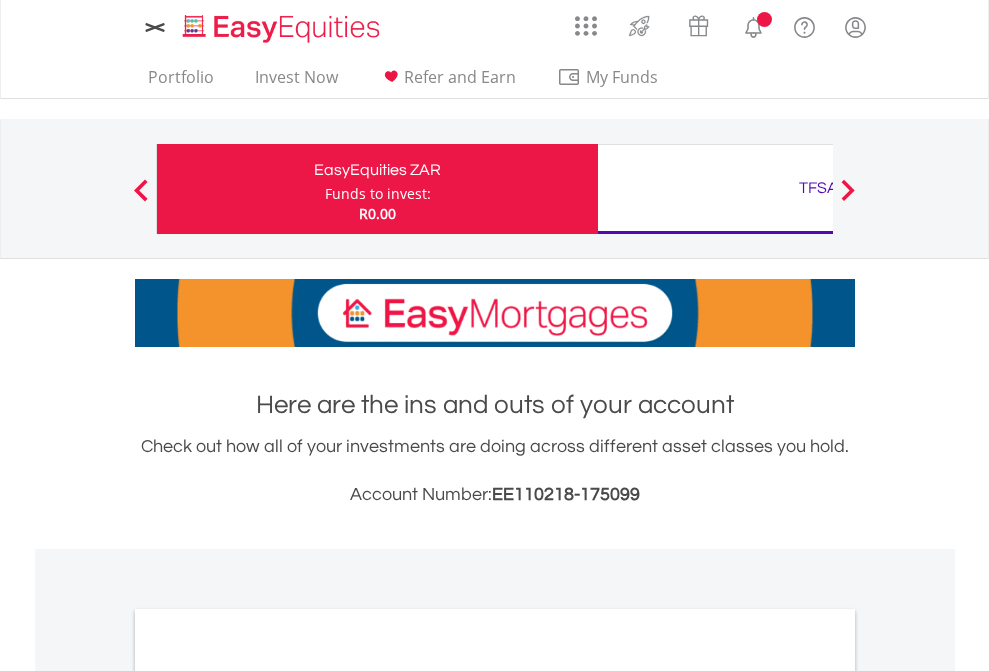 scroll, scrollTop: 0, scrollLeft: 0, axis: both 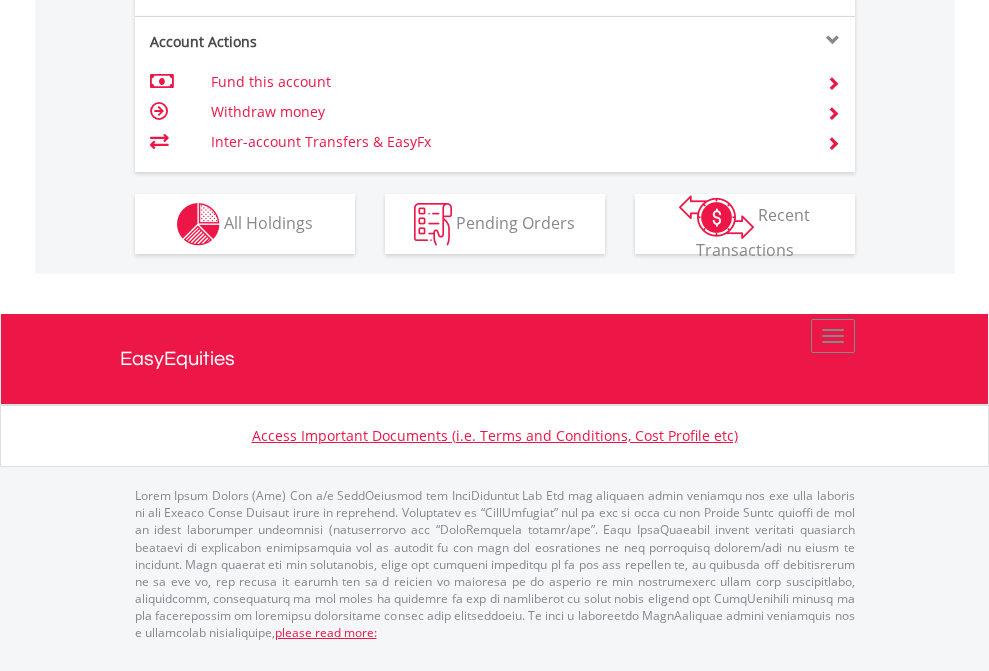 click on "Investment types" at bounding box center [706, -337] 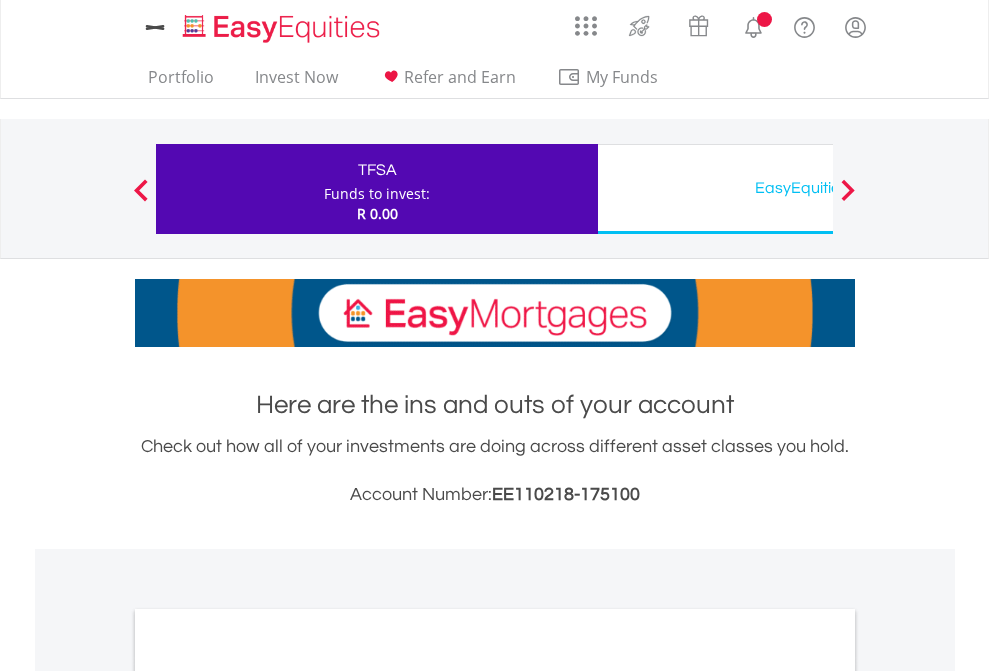 scroll, scrollTop: 0, scrollLeft: 0, axis: both 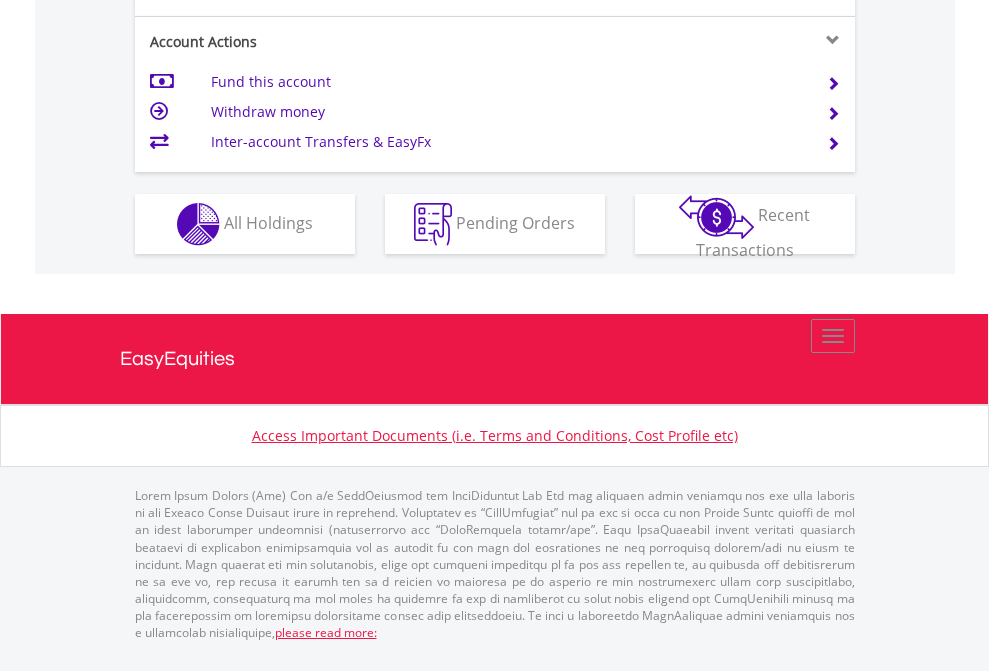 click on "Investment types" at bounding box center [706, -337] 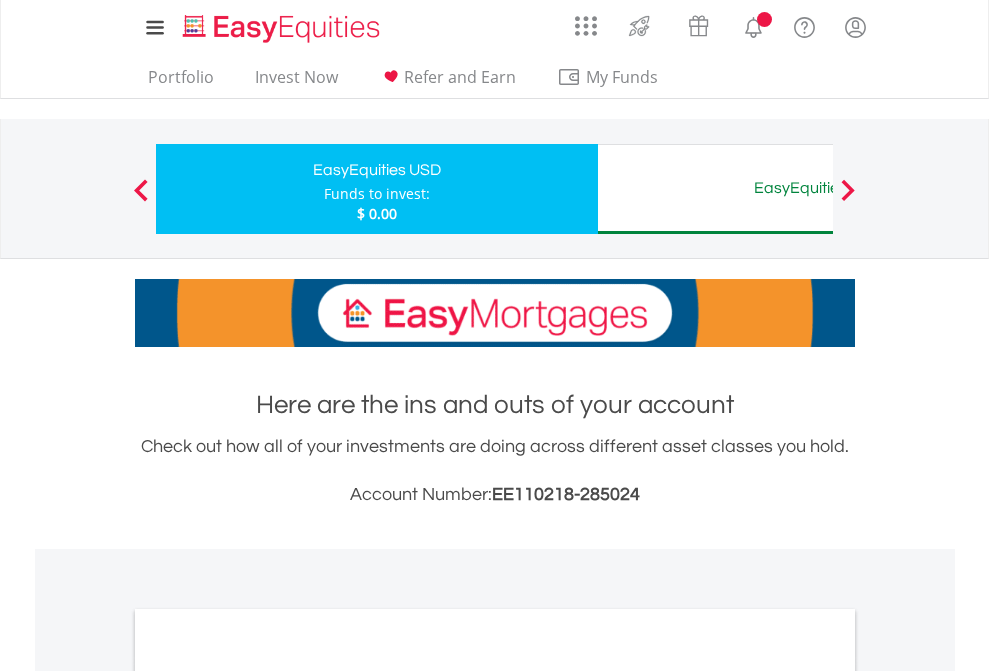 scroll, scrollTop: 0, scrollLeft: 0, axis: both 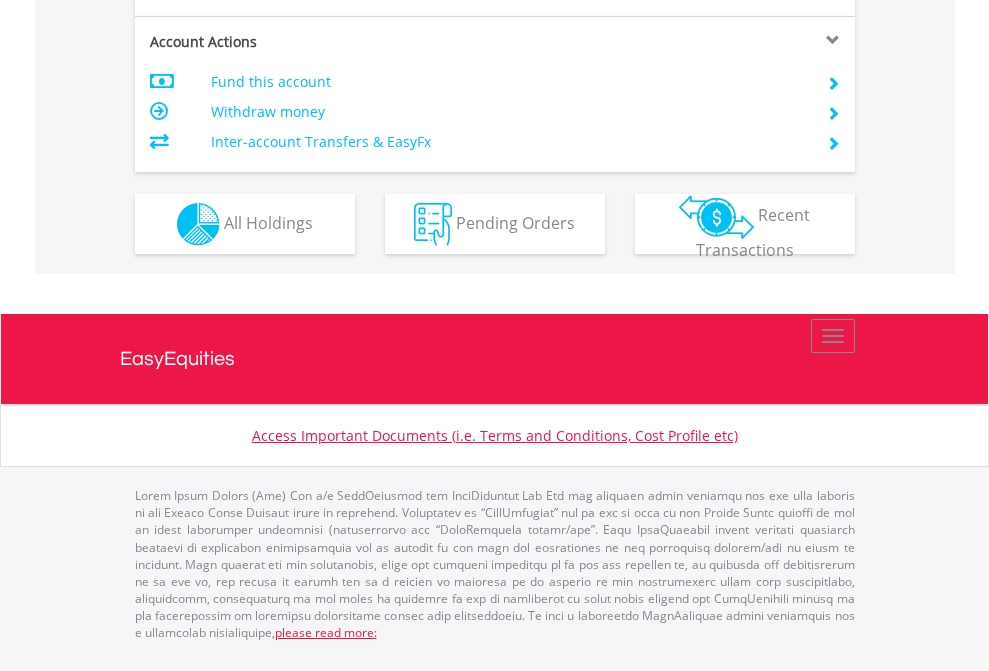 click on "Investment types" at bounding box center (706, -337) 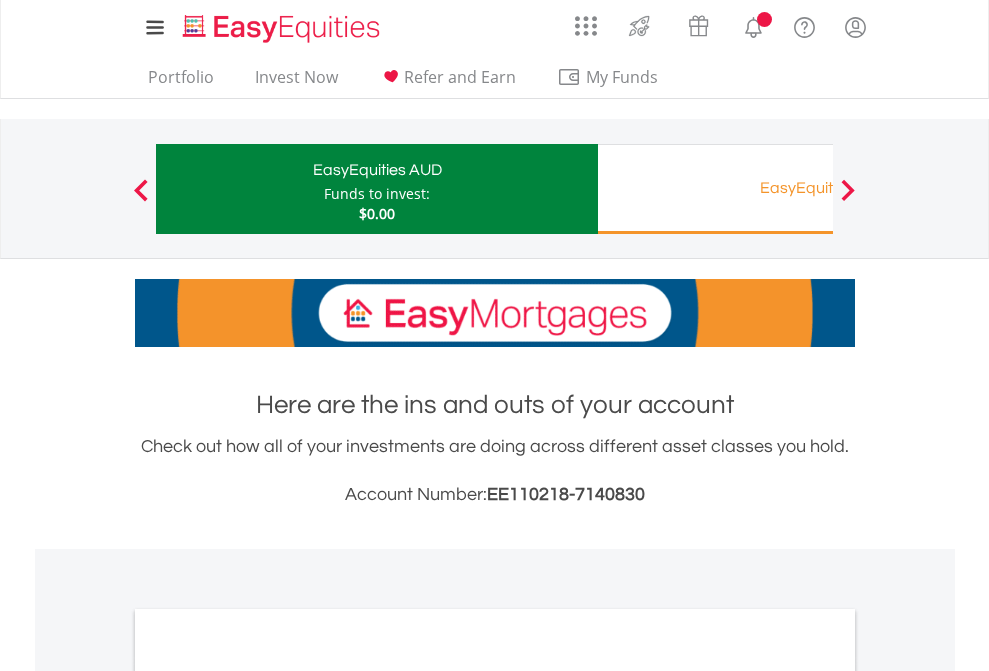 scroll, scrollTop: 0, scrollLeft: 0, axis: both 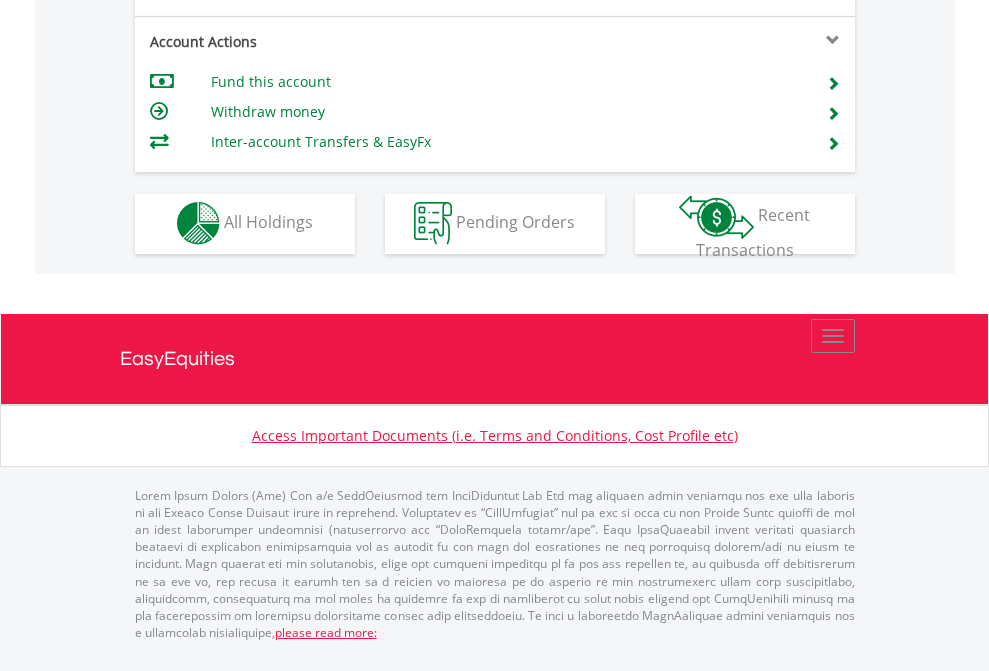 click on "Investment types" at bounding box center [706, -353] 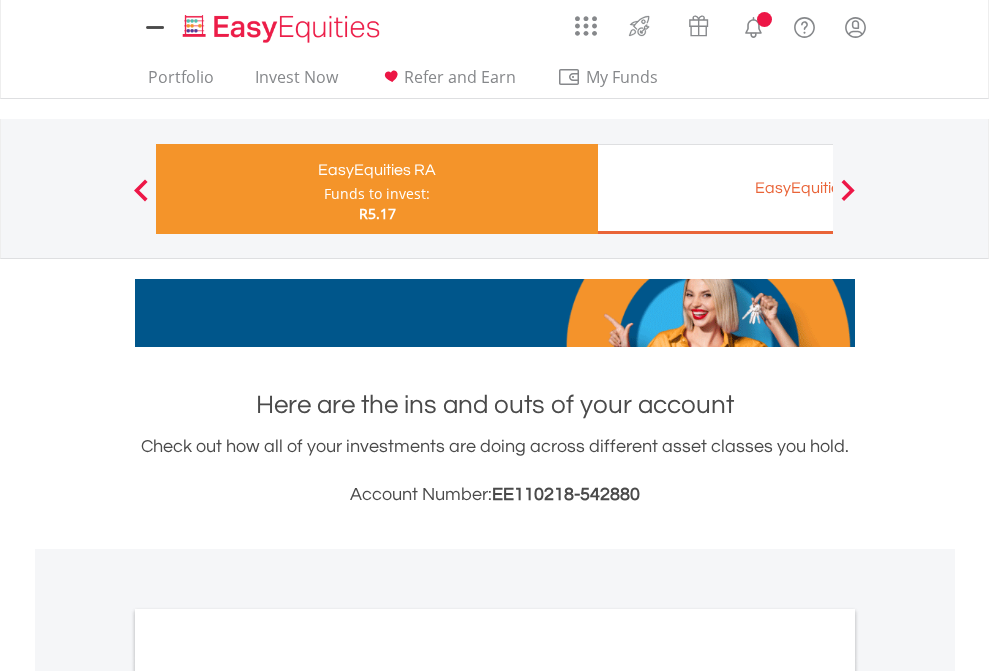 scroll, scrollTop: 0, scrollLeft: 0, axis: both 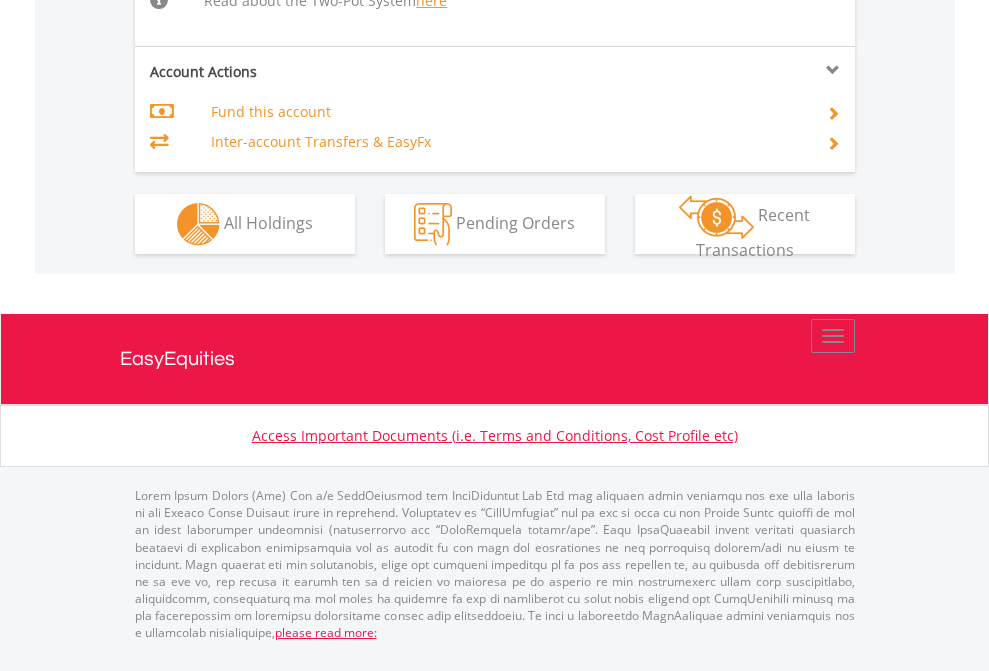 click on "Investment types" at bounding box center [706, -518] 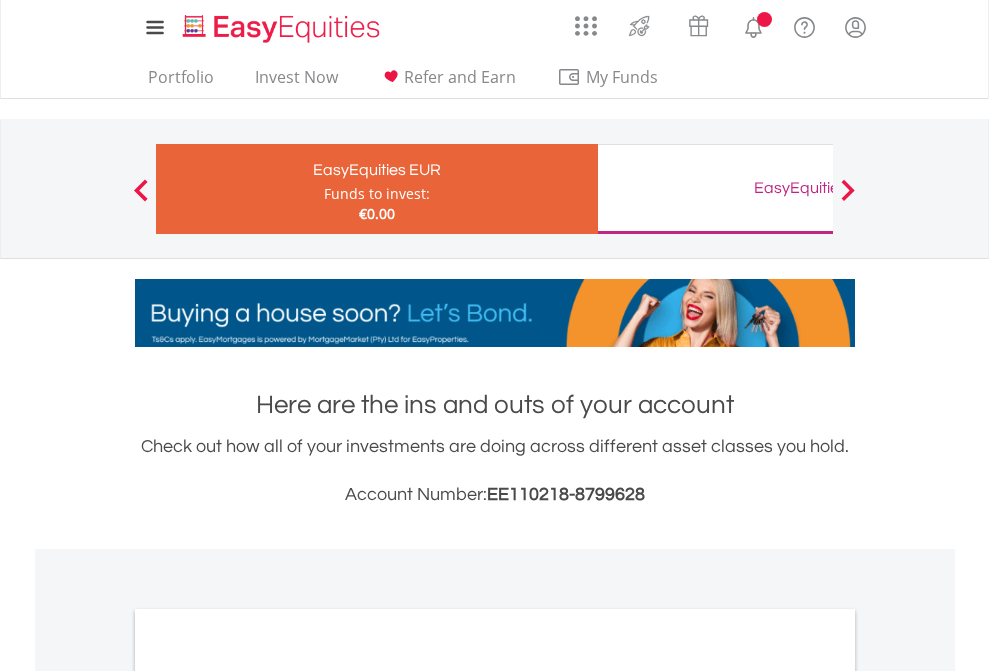 scroll, scrollTop: 0, scrollLeft: 0, axis: both 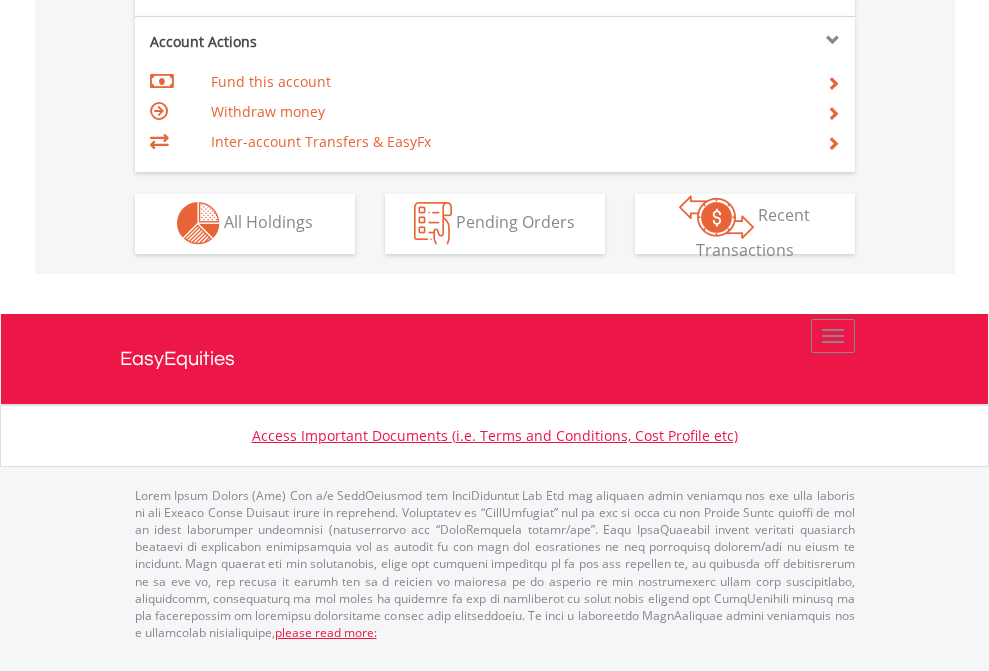 click on "Investment types" at bounding box center (706, -353) 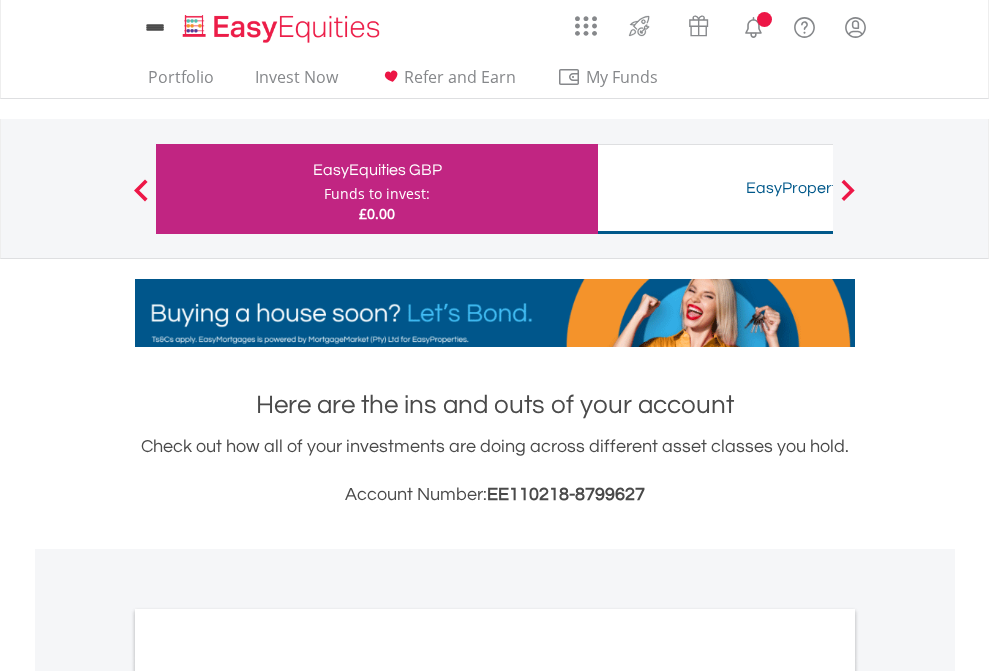 scroll, scrollTop: 0, scrollLeft: 0, axis: both 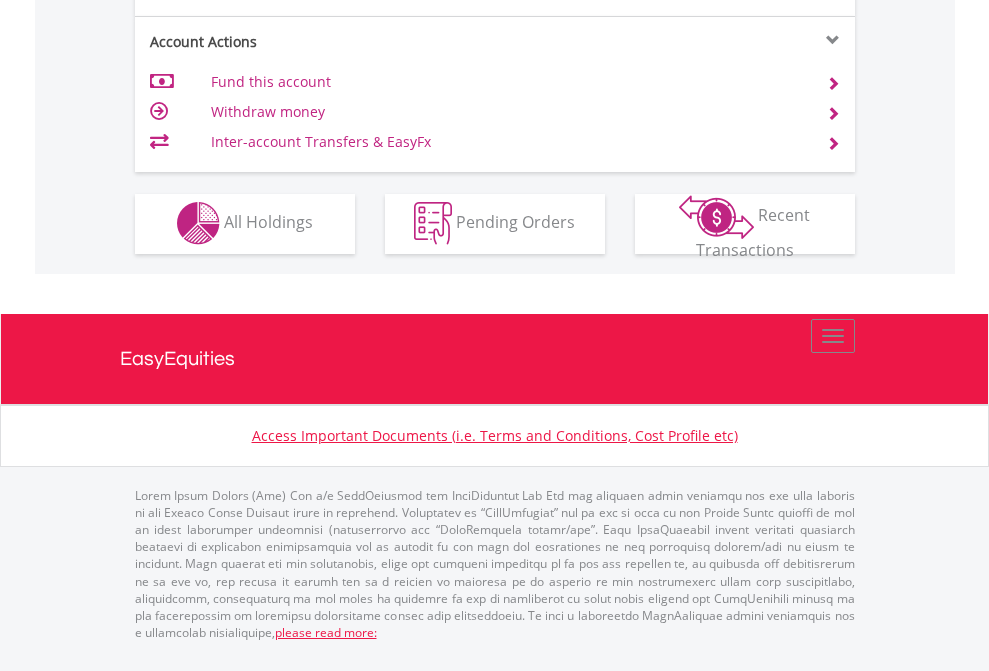 click on "Investment types" at bounding box center [706, -353] 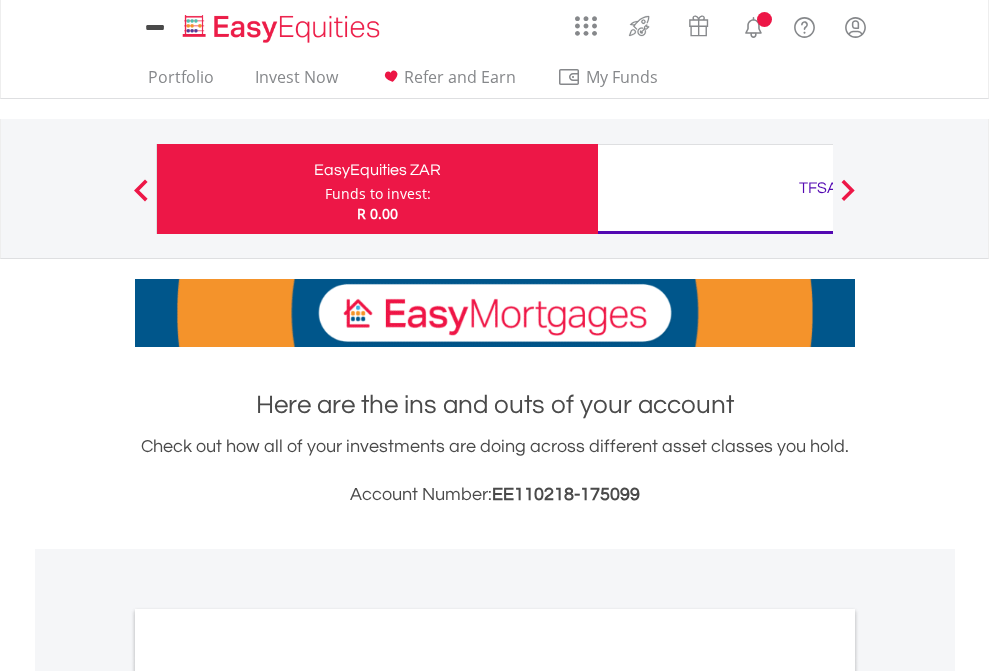 scroll, scrollTop: 1202, scrollLeft: 0, axis: vertical 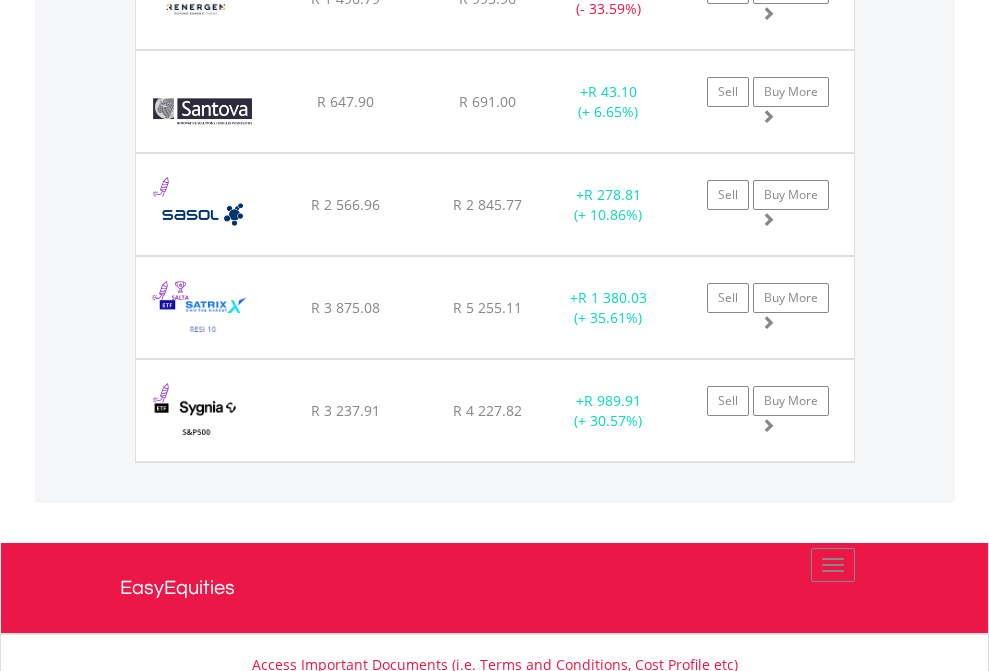click on "TFSA" at bounding box center (818, -2116) 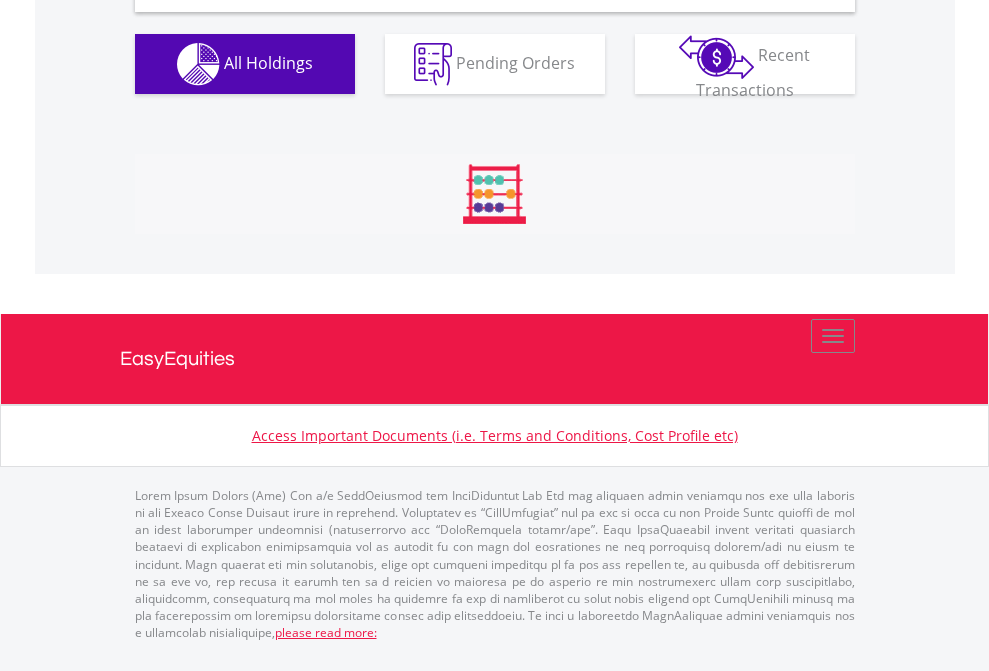 scroll, scrollTop: 1933, scrollLeft: 0, axis: vertical 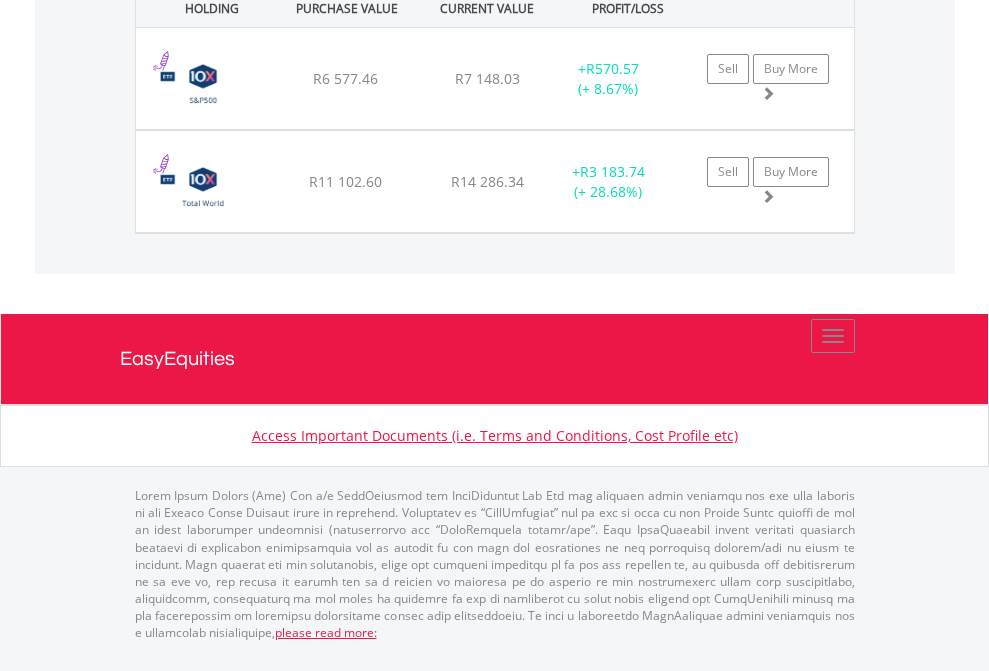 click on "EasyEquities USD" at bounding box center (818, -1071) 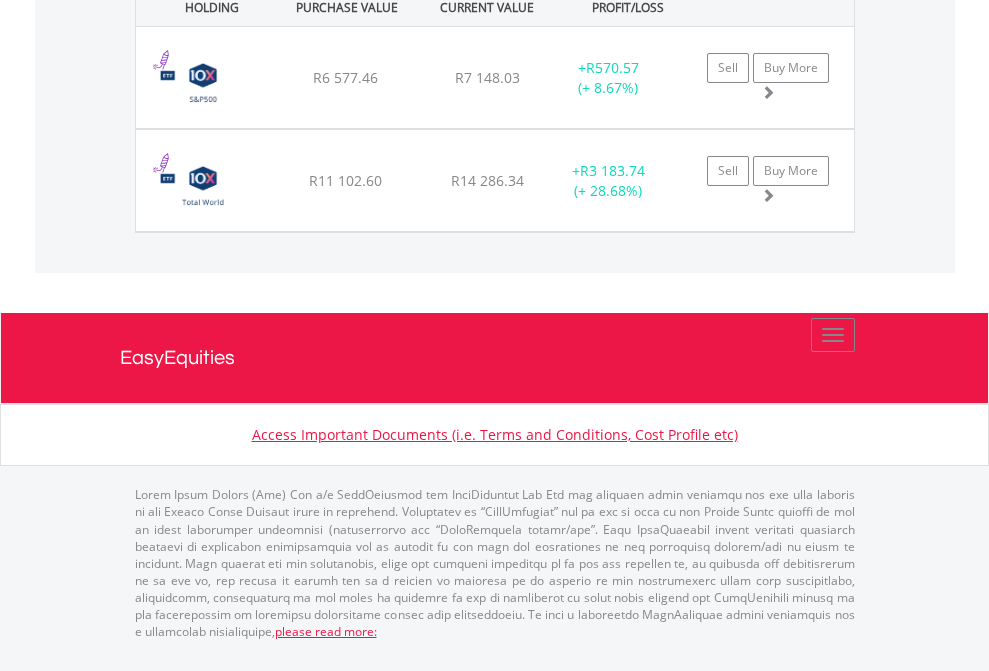 scroll, scrollTop: 144, scrollLeft: 0, axis: vertical 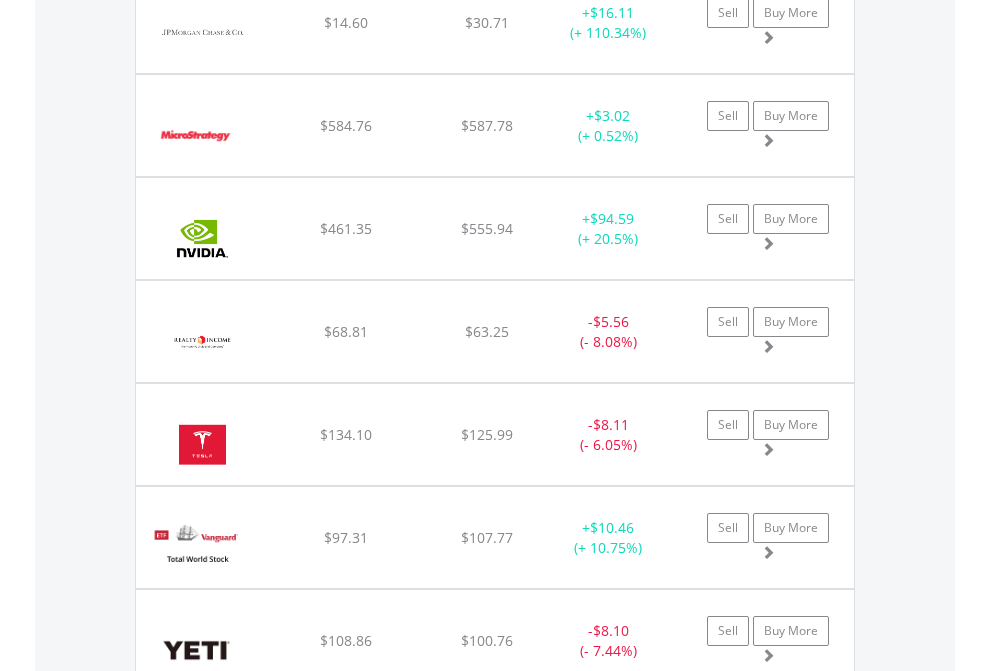 click on "EasyEquities AUD" at bounding box center [818, -1745] 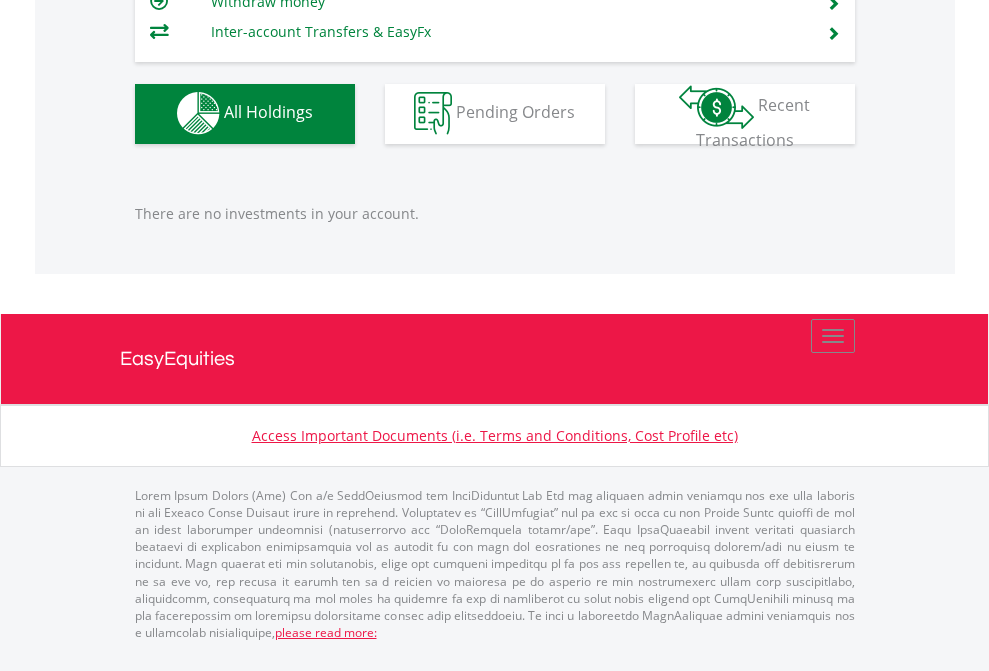scroll, scrollTop: 1980, scrollLeft: 0, axis: vertical 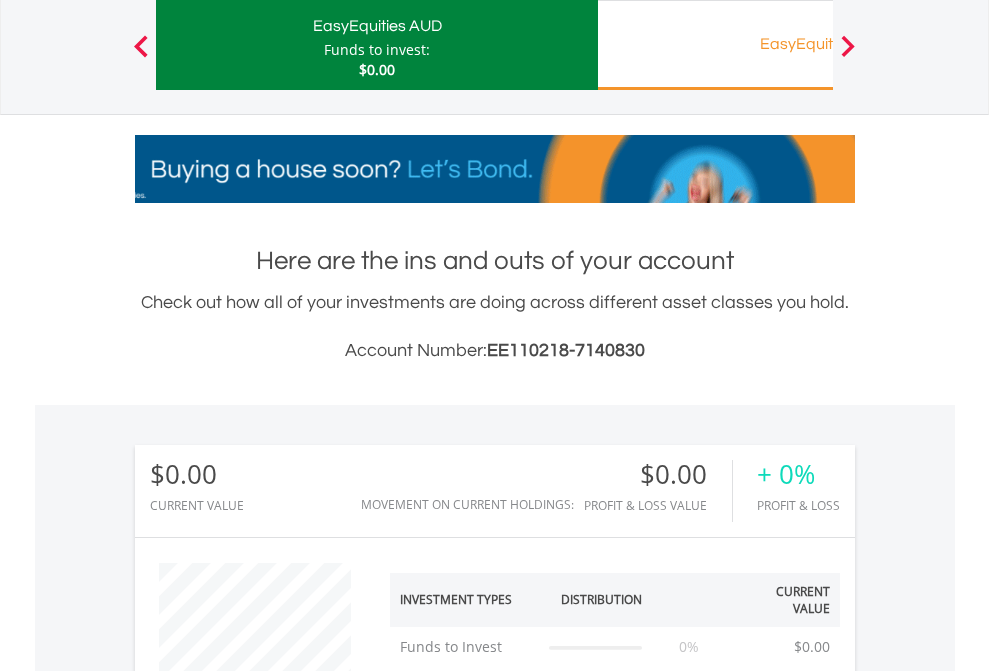 click on "EasyEquities RA" at bounding box center [818, 44] 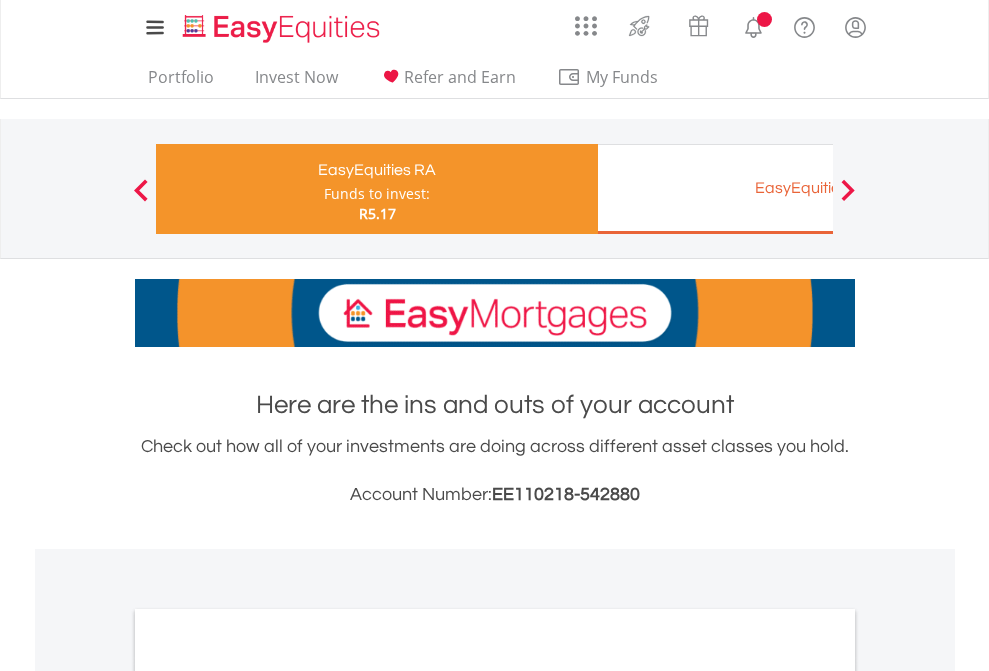 scroll, scrollTop: 0, scrollLeft: 0, axis: both 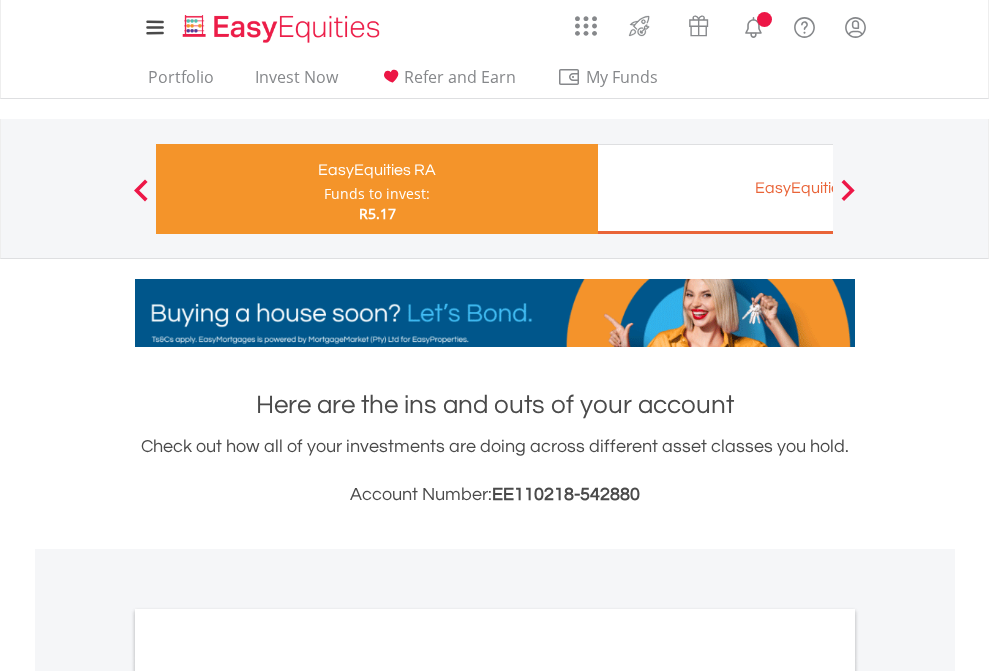 click on "All Holdings" at bounding box center (268, 1066) 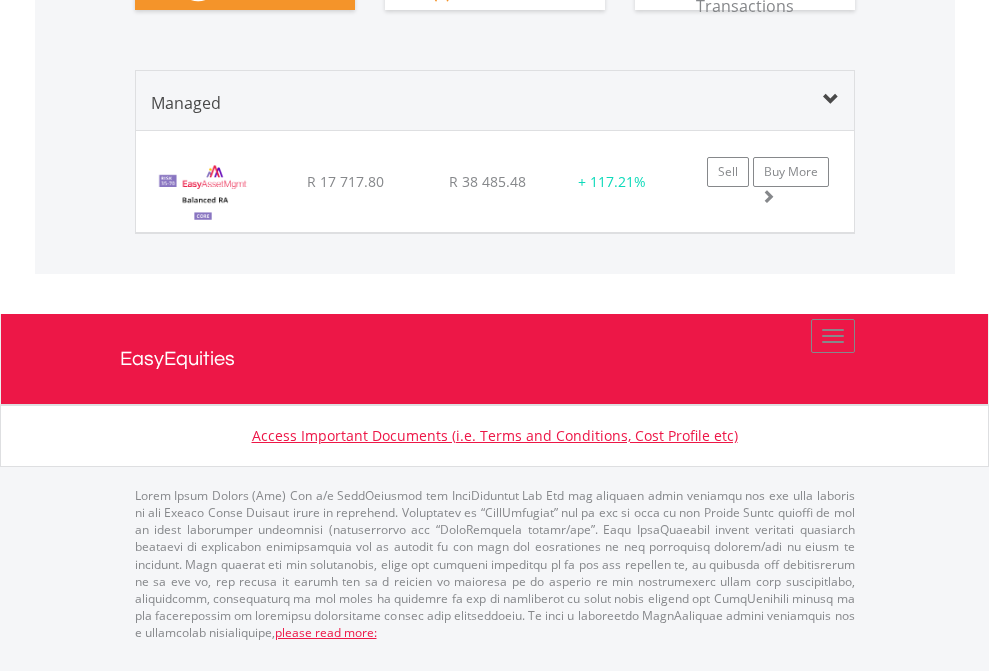 scroll, scrollTop: 1898, scrollLeft: 0, axis: vertical 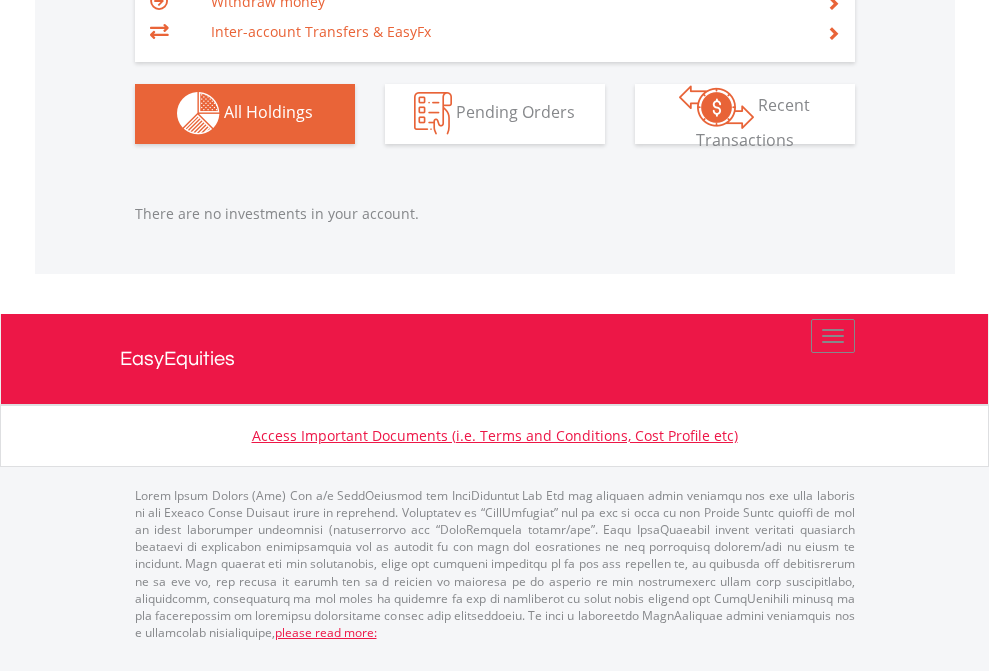 click on "EasyEquities GBP" at bounding box center (818, -1142) 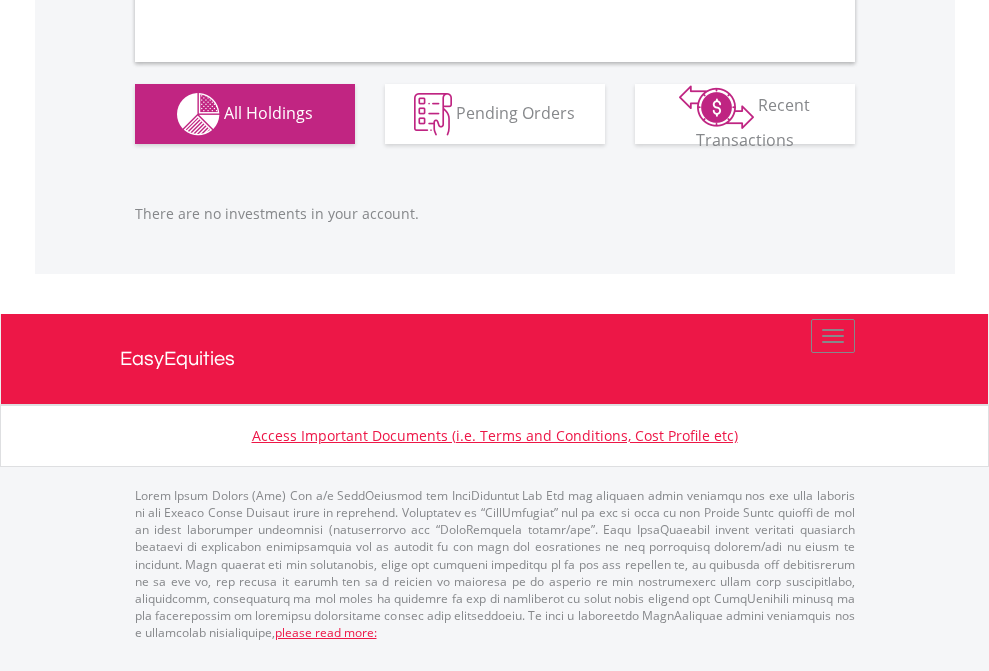 scroll, scrollTop: 1980, scrollLeft: 0, axis: vertical 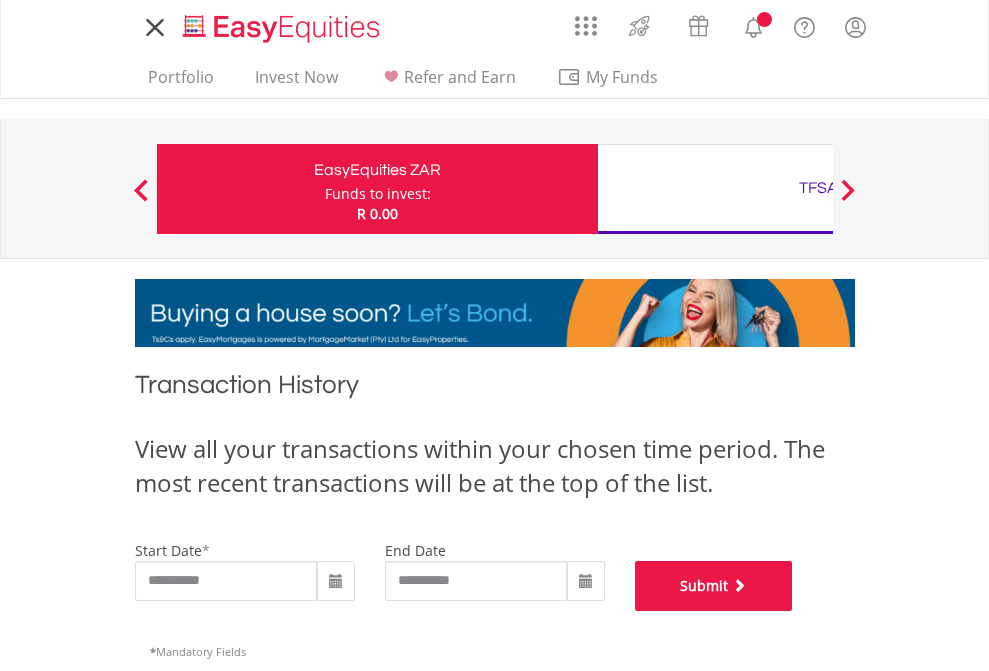 click on "Submit" at bounding box center [714, 586] 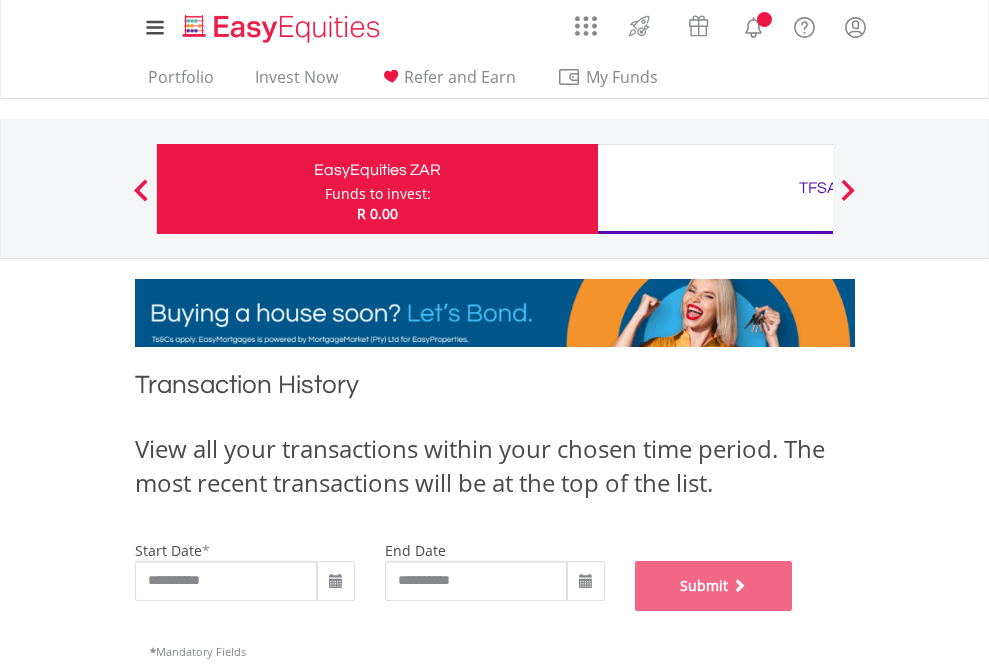 scroll, scrollTop: 811, scrollLeft: 0, axis: vertical 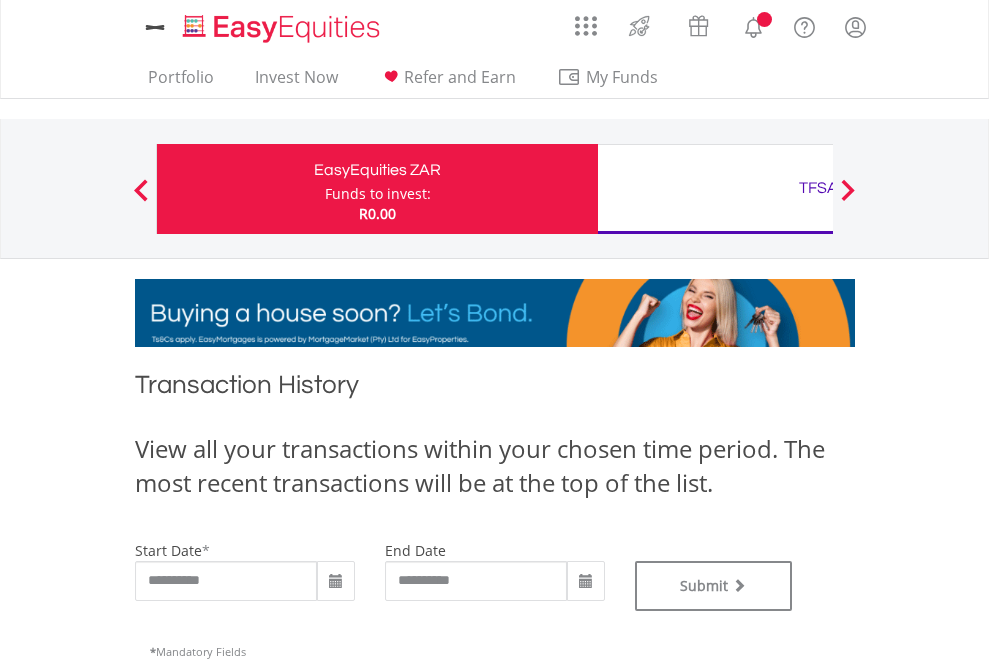 click on "TFSA" at bounding box center [818, 188] 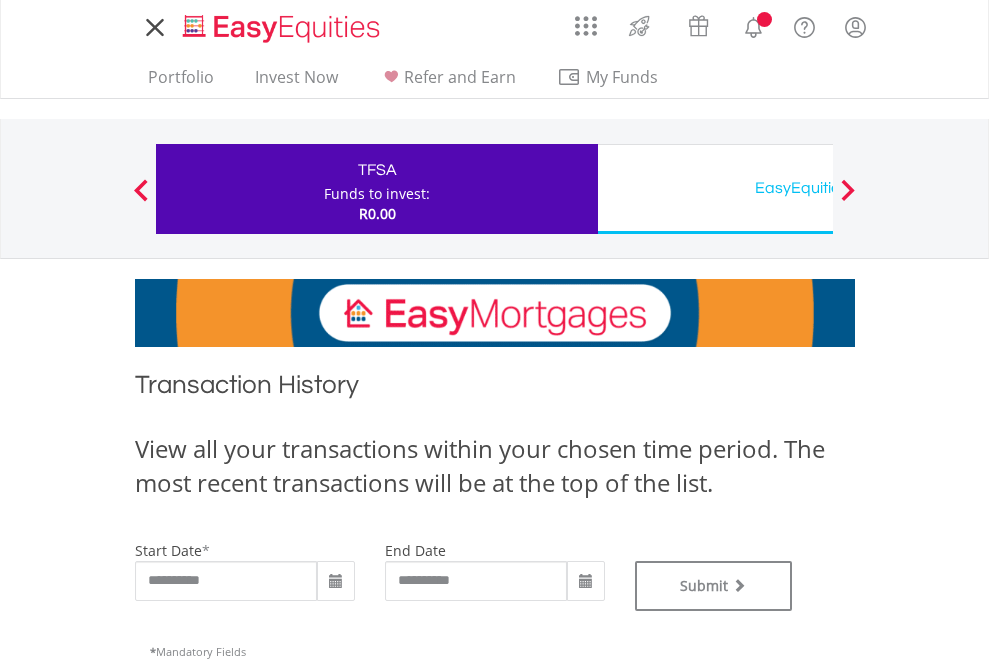 scroll, scrollTop: 0, scrollLeft: 0, axis: both 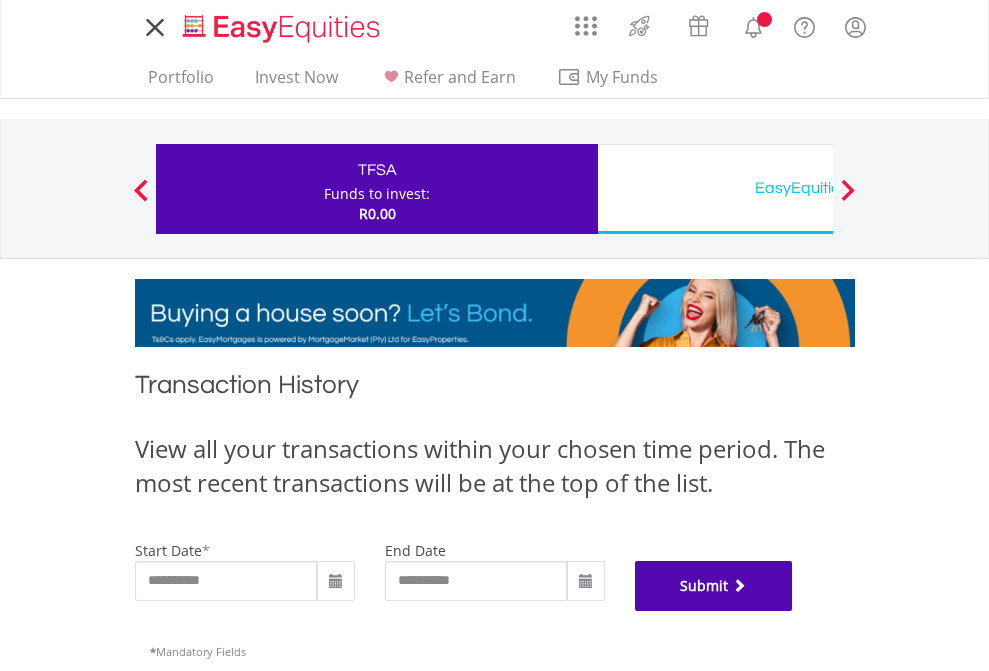 click on "Submit" at bounding box center (714, 586) 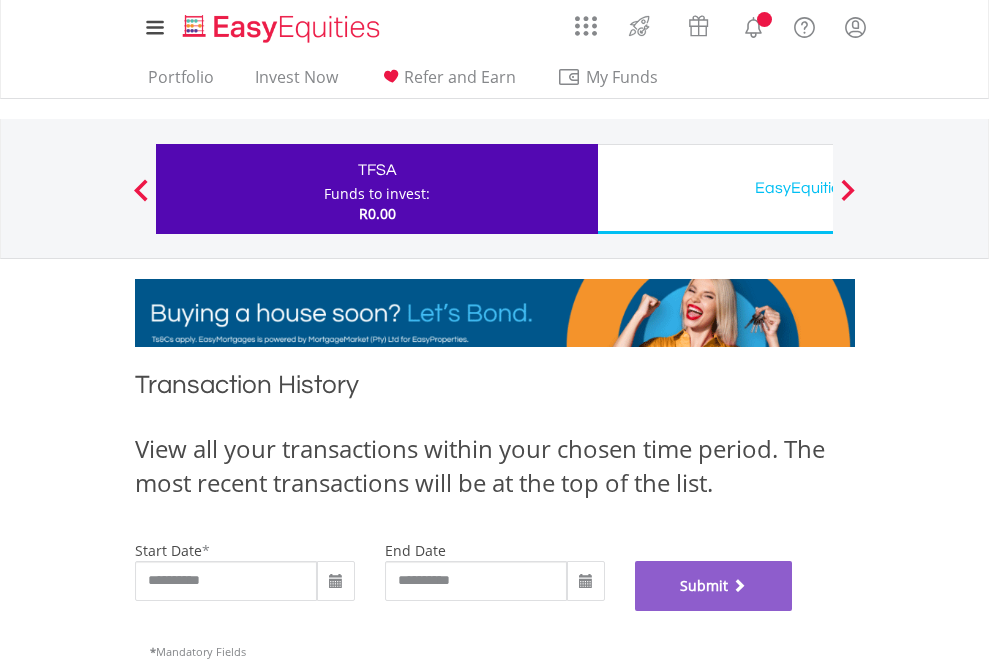 scroll, scrollTop: 811, scrollLeft: 0, axis: vertical 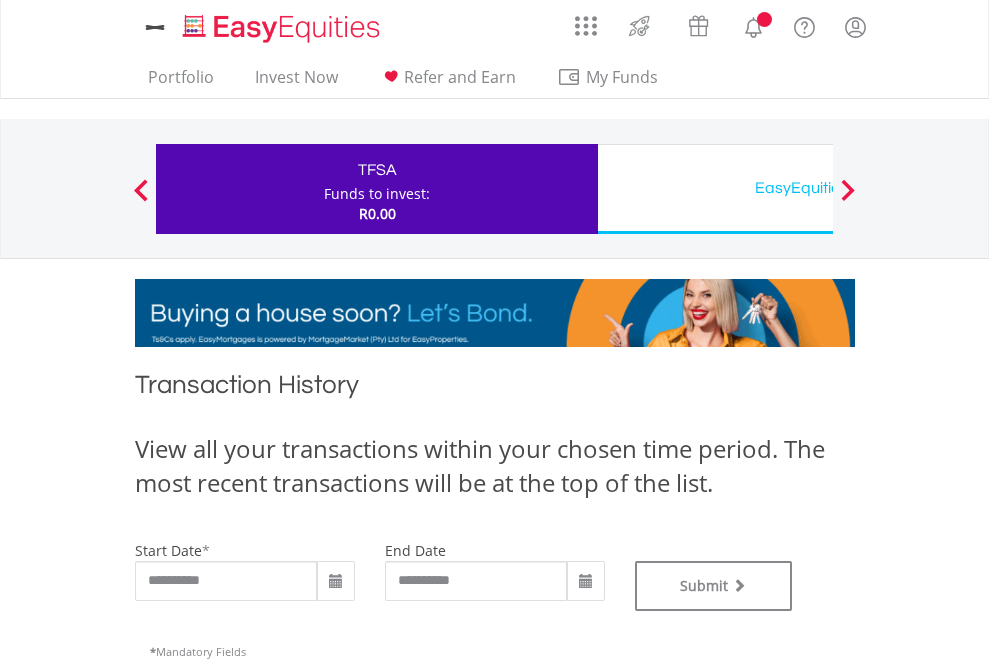 click on "EasyEquities USD" at bounding box center (818, 188) 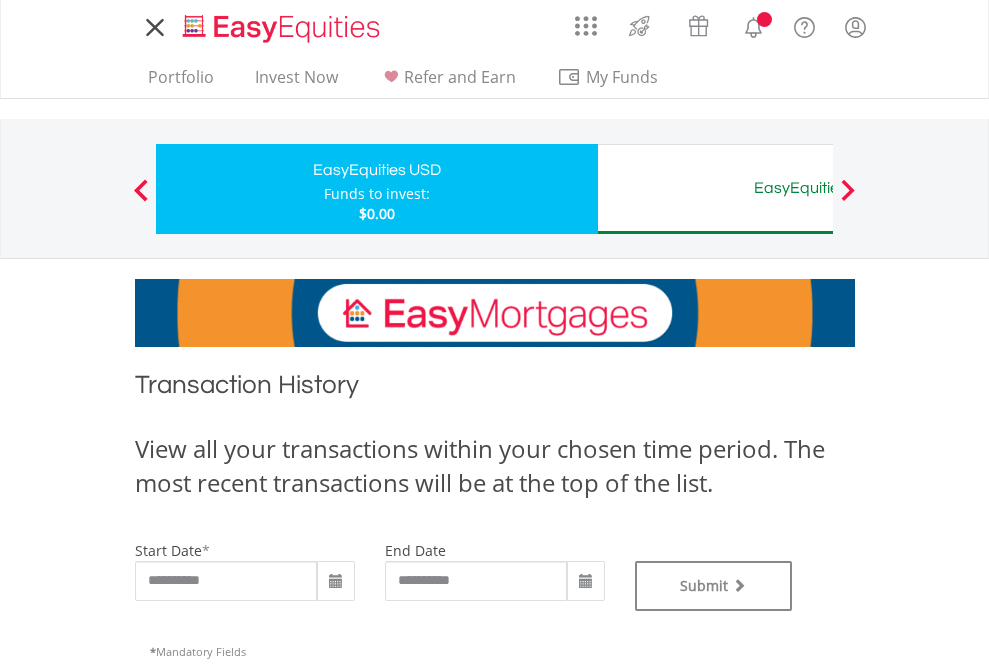 scroll, scrollTop: 0, scrollLeft: 0, axis: both 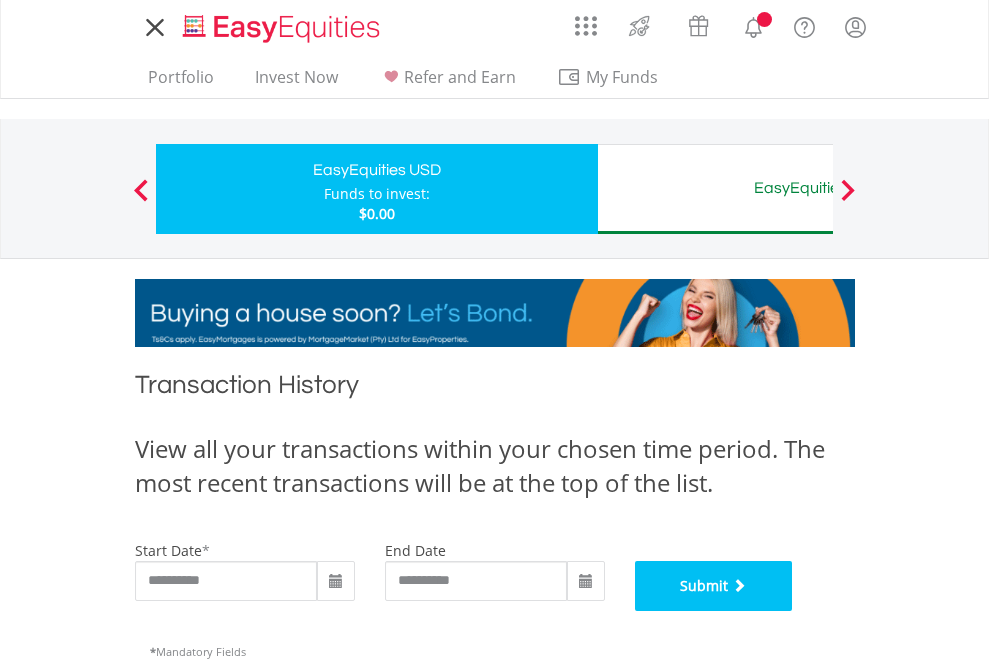 click on "Submit" at bounding box center (714, 586) 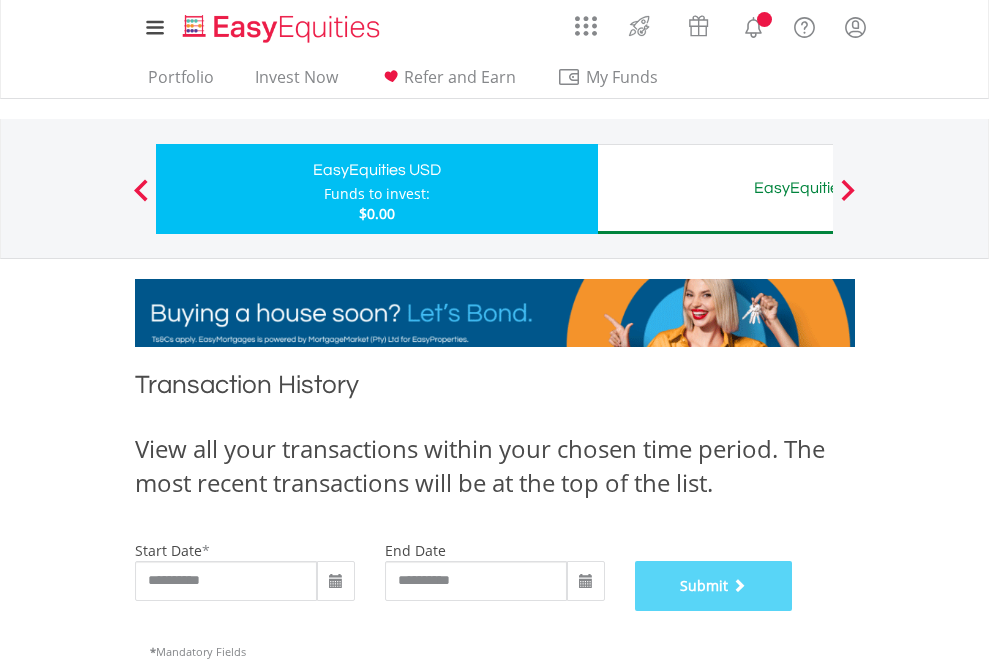 scroll, scrollTop: 811, scrollLeft: 0, axis: vertical 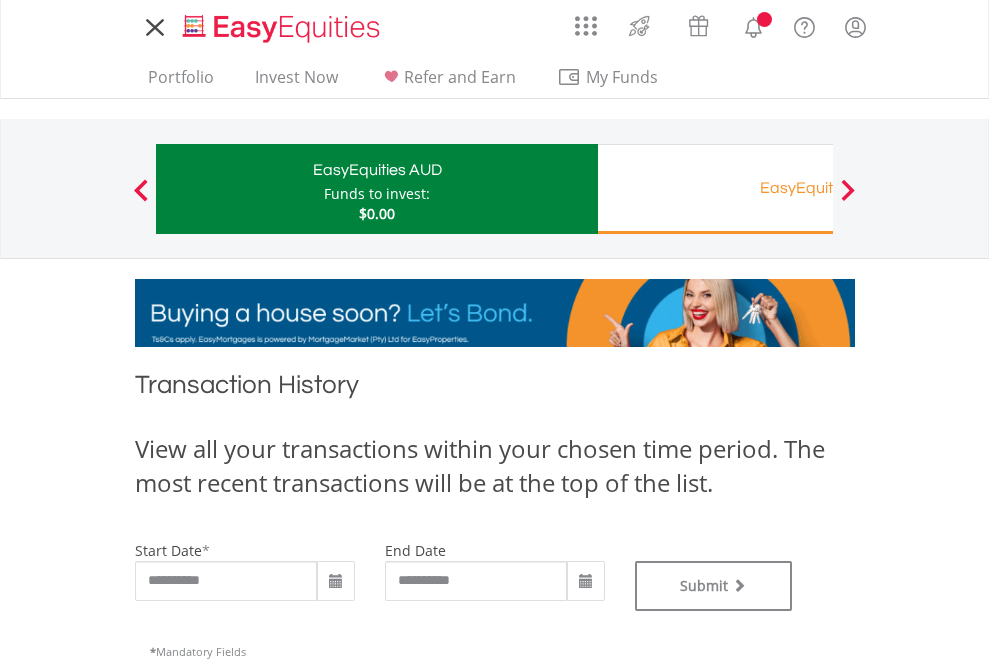 type on "**********" 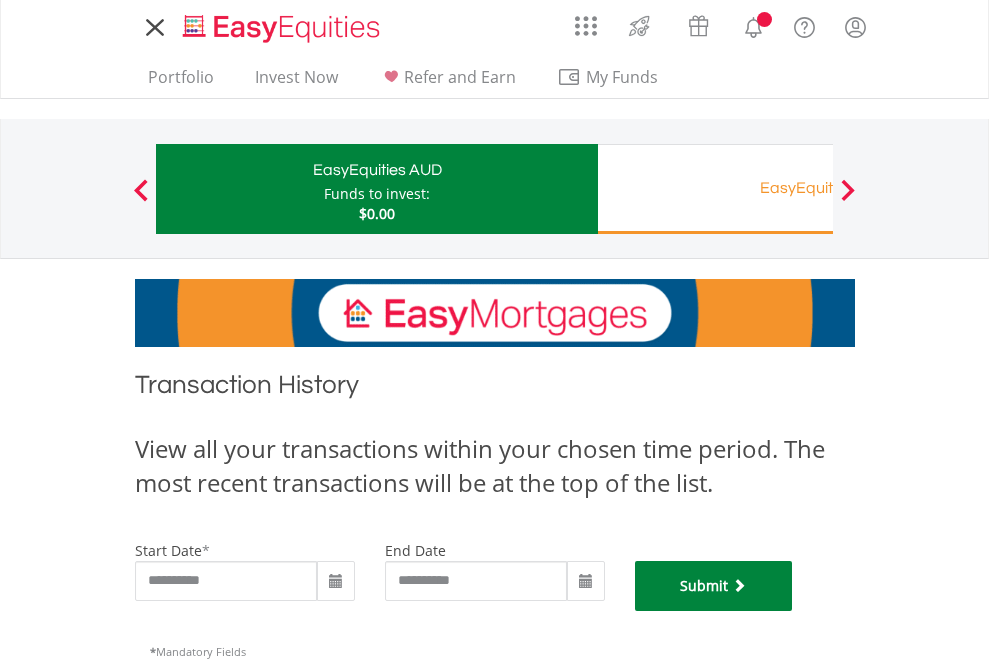 click on "Submit" at bounding box center (714, 586) 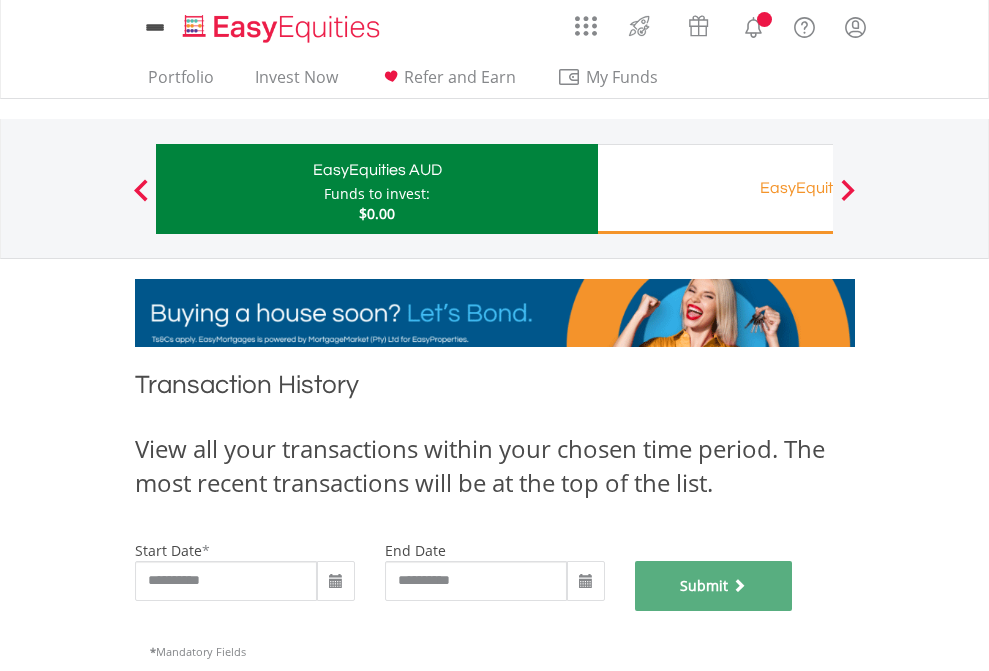 scroll, scrollTop: 811, scrollLeft: 0, axis: vertical 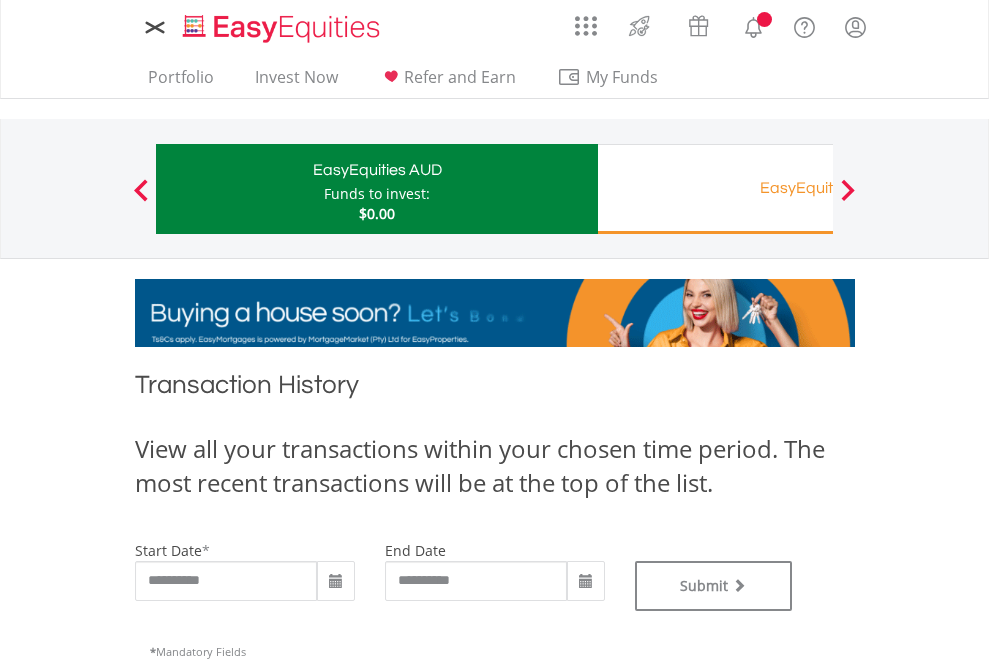 click on "EasyEquities RA" at bounding box center [818, 188] 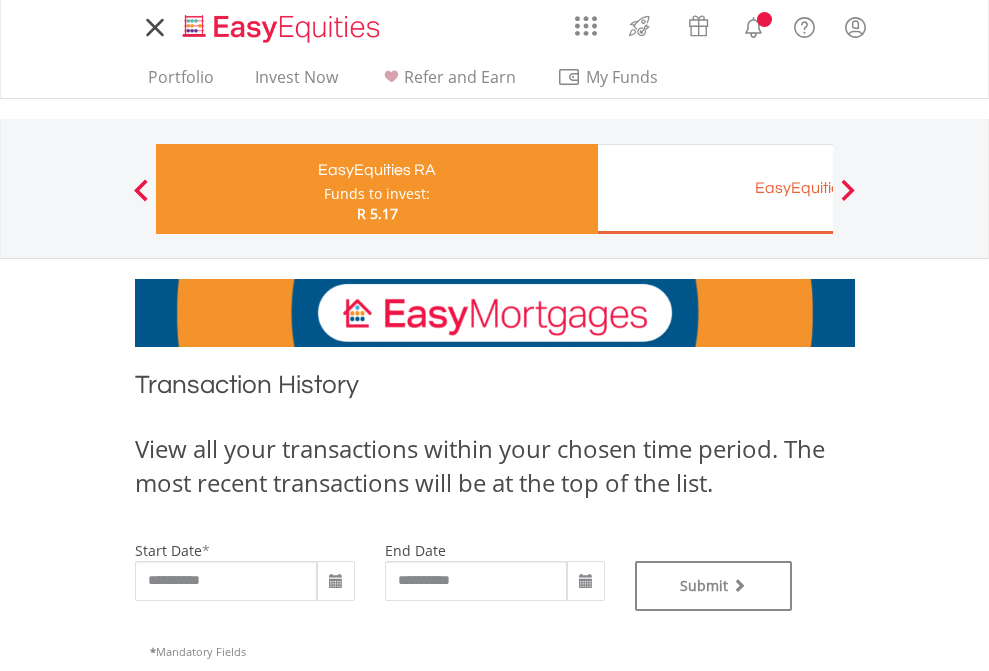 scroll, scrollTop: 0, scrollLeft: 0, axis: both 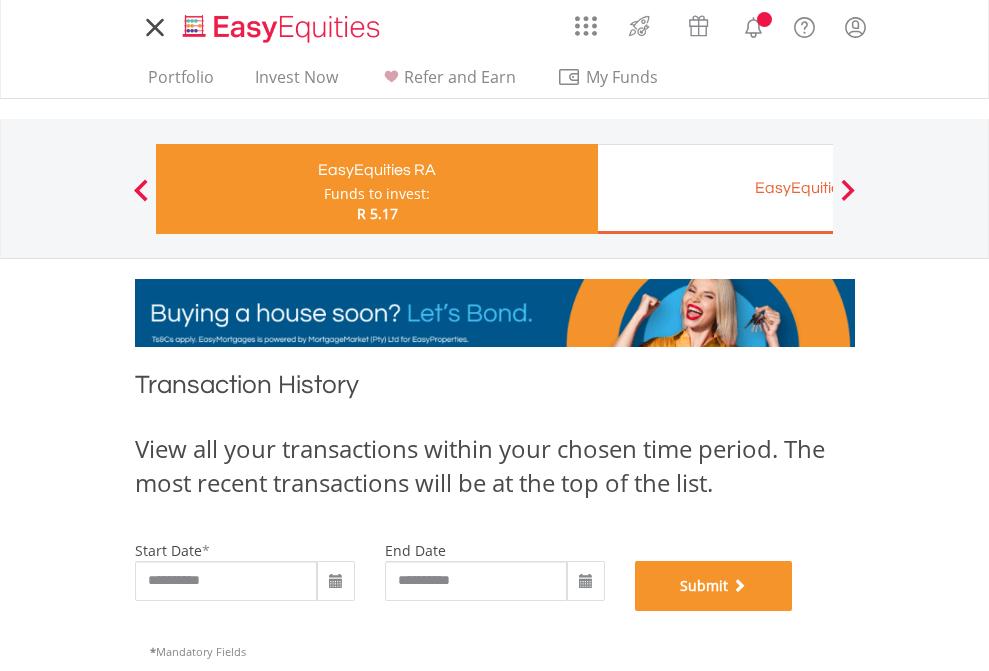 click on "Submit" at bounding box center (714, 586) 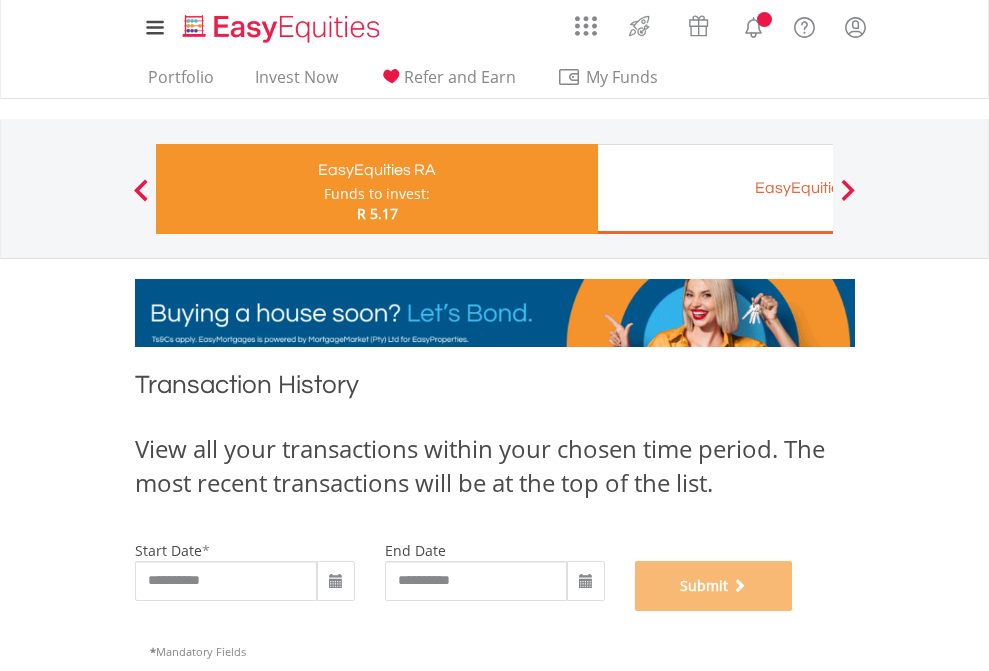 scroll, scrollTop: 811, scrollLeft: 0, axis: vertical 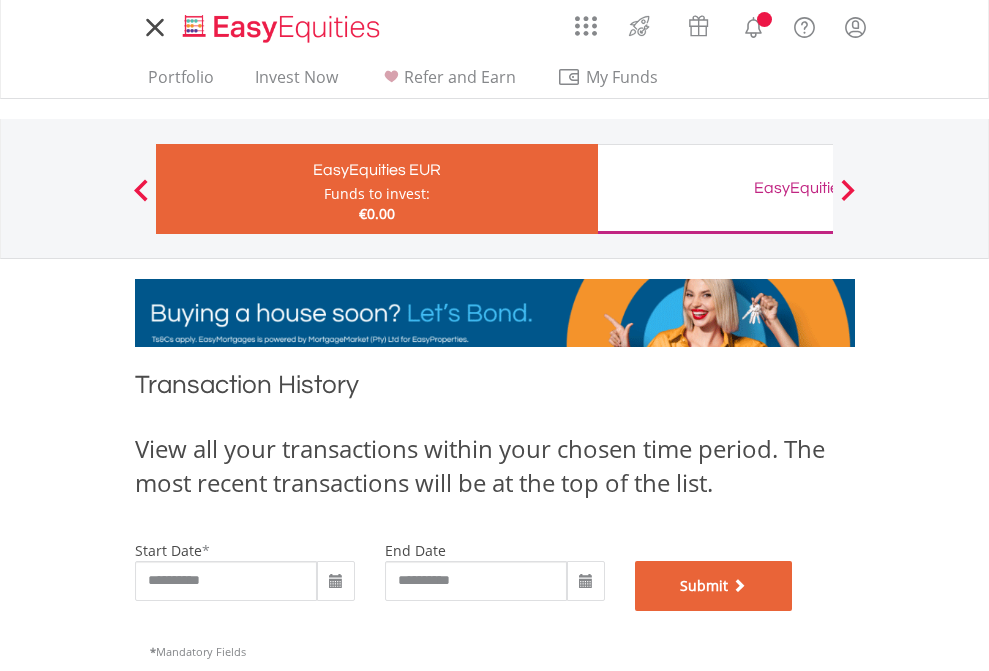 click on "Submit" at bounding box center [714, 586] 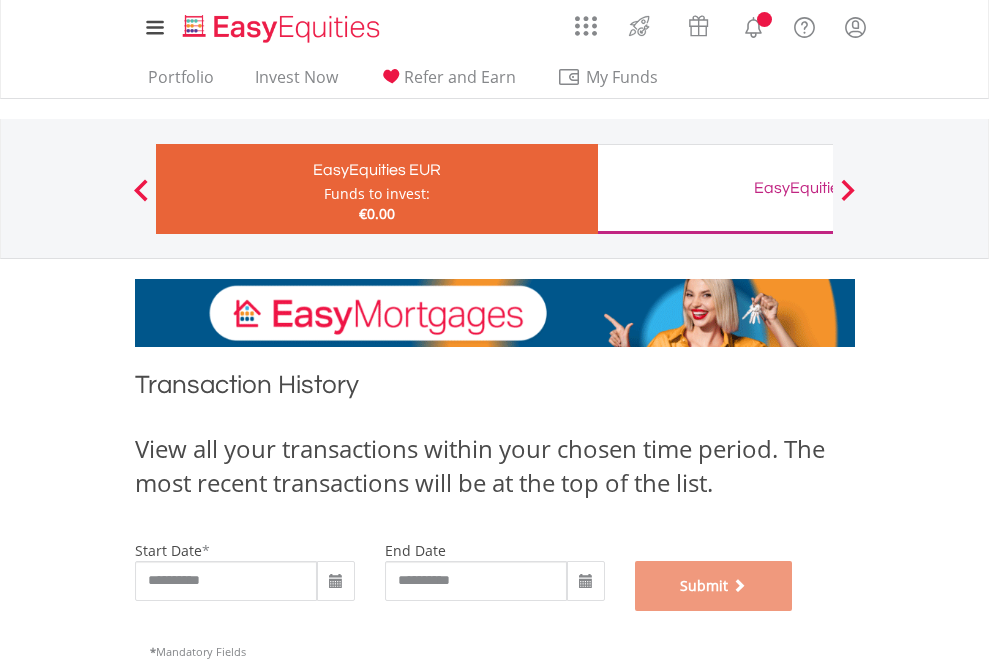 scroll, scrollTop: 811, scrollLeft: 0, axis: vertical 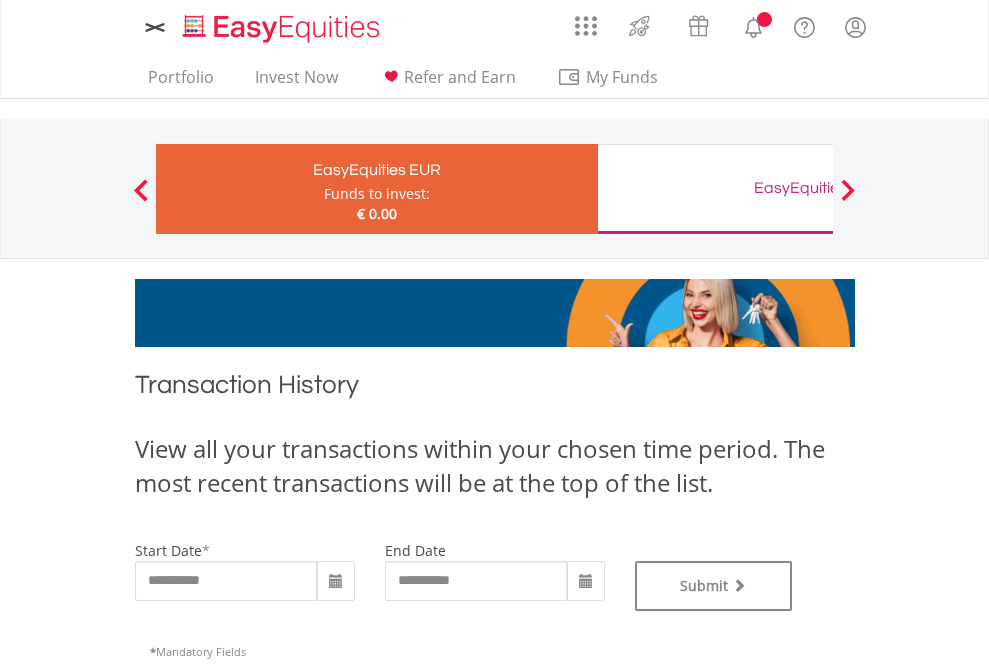 click on "EasyEquities GBP" at bounding box center (818, 188) 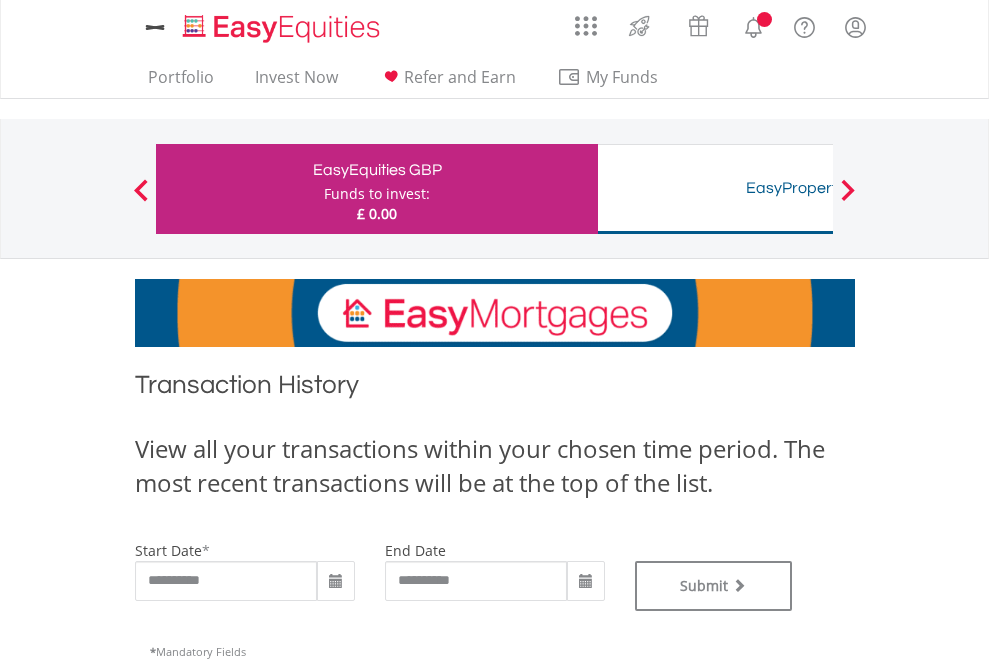 scroll, scrollTop: 0, scrollLeft: 0, axis: both 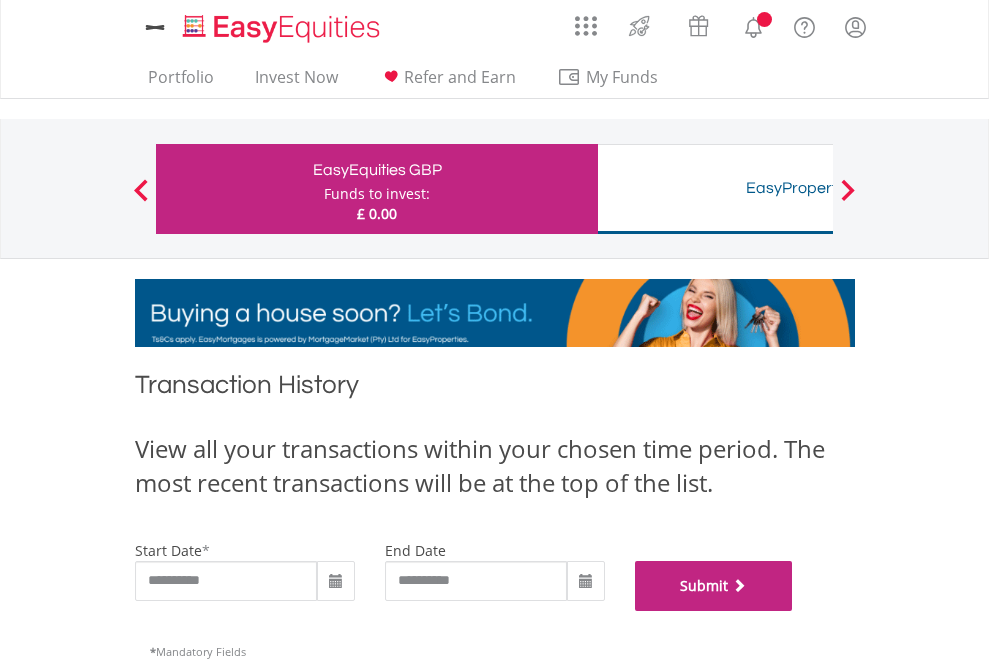 click on "Submit" at bounding box center [714, 586] 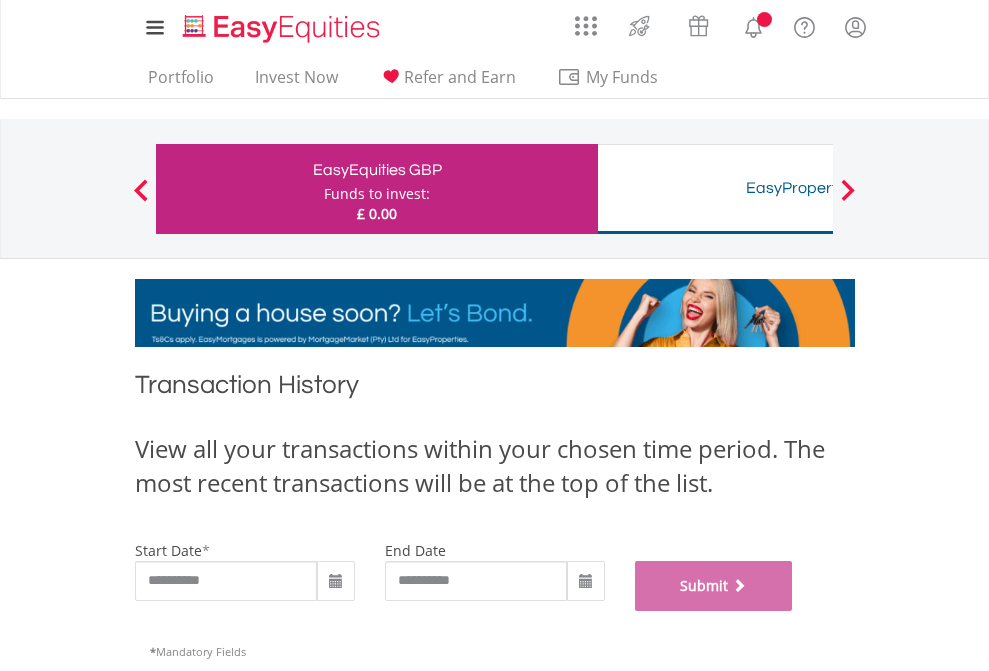 scroll, scrollTop: 811, scrollLeft: 0, axis: vertical 